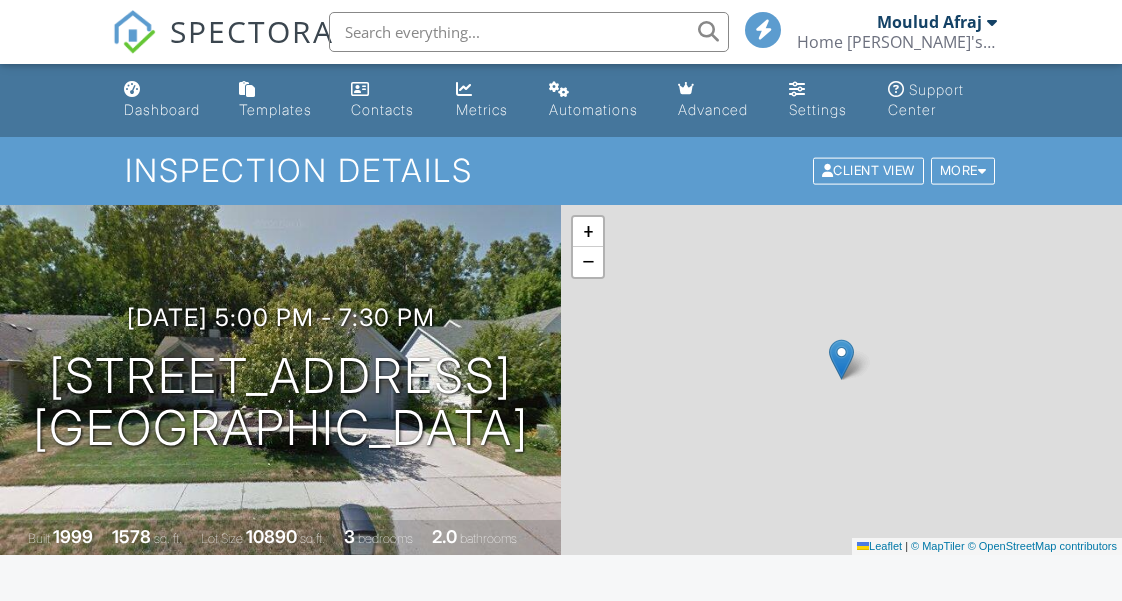 scroll, scrollTop: 0, scrollLeft: 0, axis: both 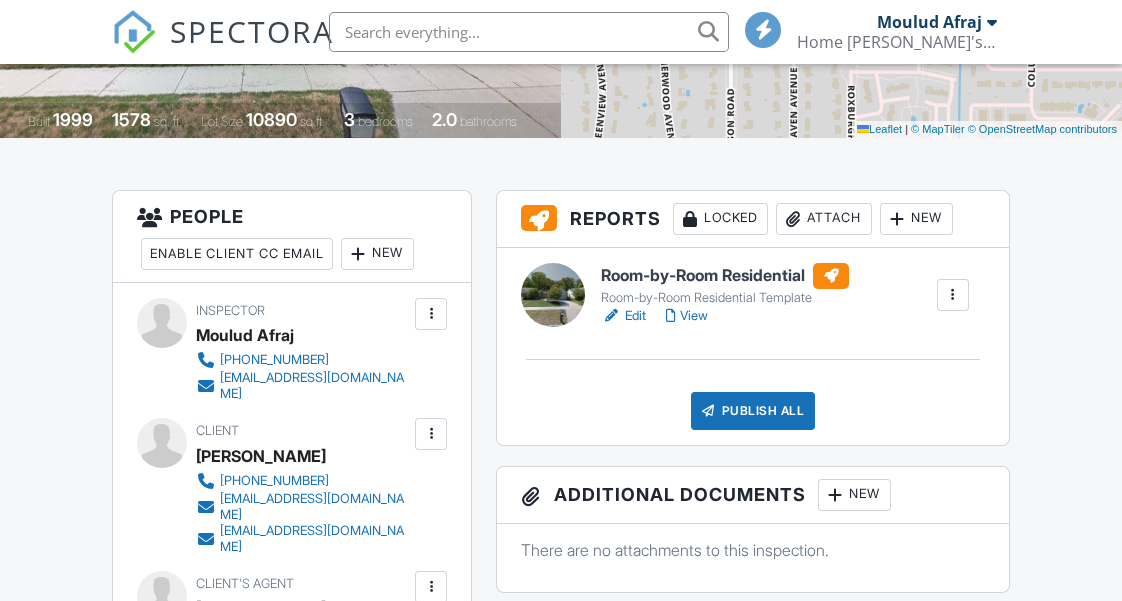 drag, startPoint x: 0, startPoint y: 0, endPoint x: 1125, endPoint y: 178, distance: 1138.9948 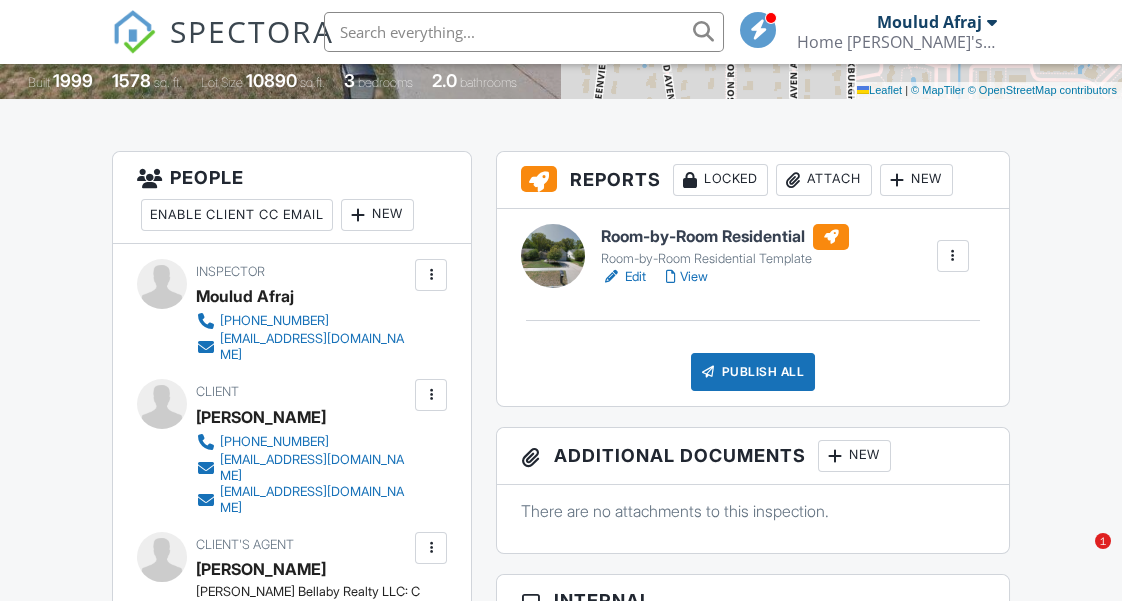 click on "View" at bounding box center [687, 277] 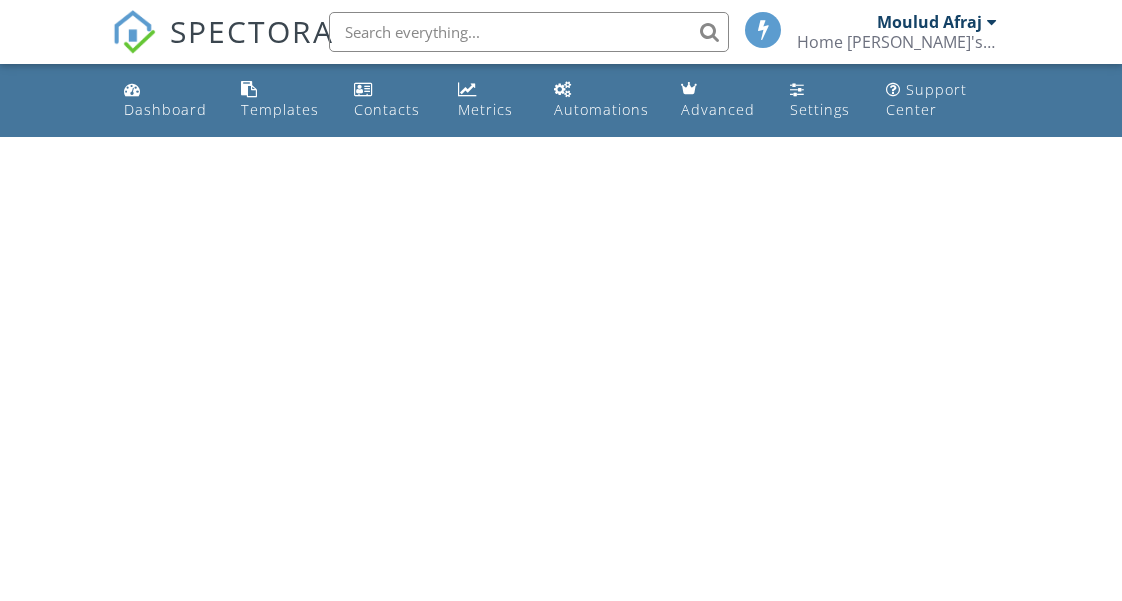 scroll, scrollTop: 0, scrollLeft: 0, axis: both 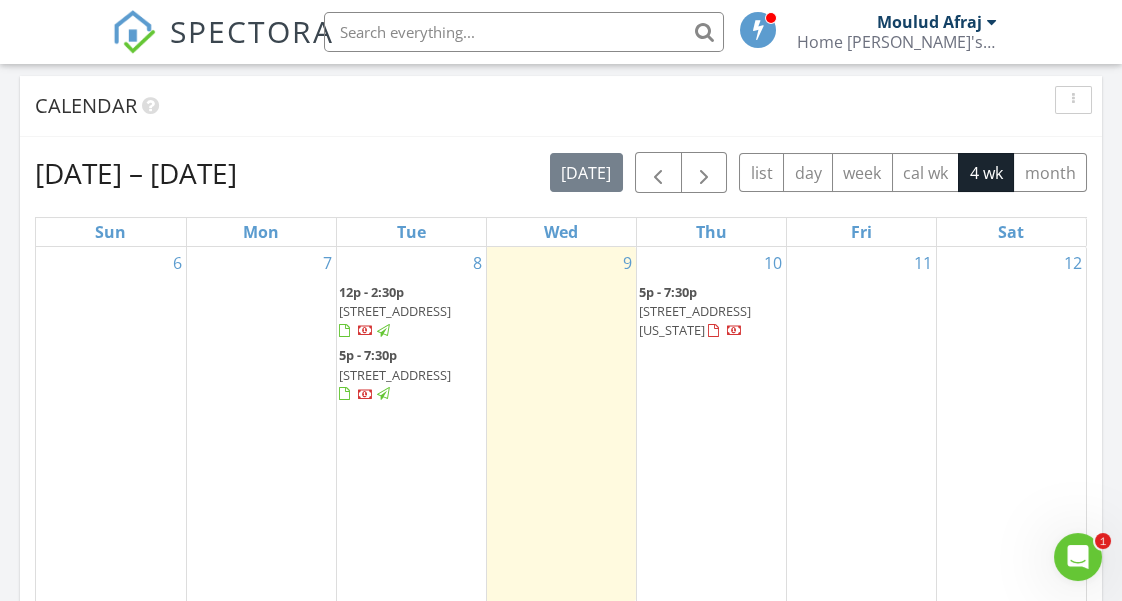 click on "1625 Roxburgh Ave, East Lansing 48823" at bounding box center [395, 375] 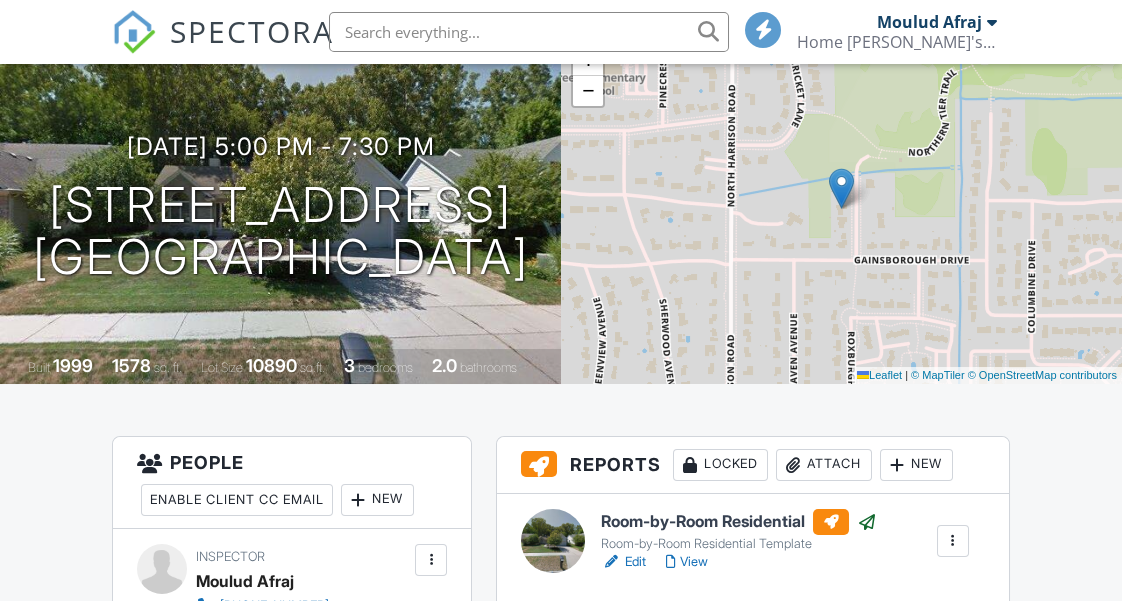 scroll, scrollTop: 289, scrollLeft: 0, axis: vertical 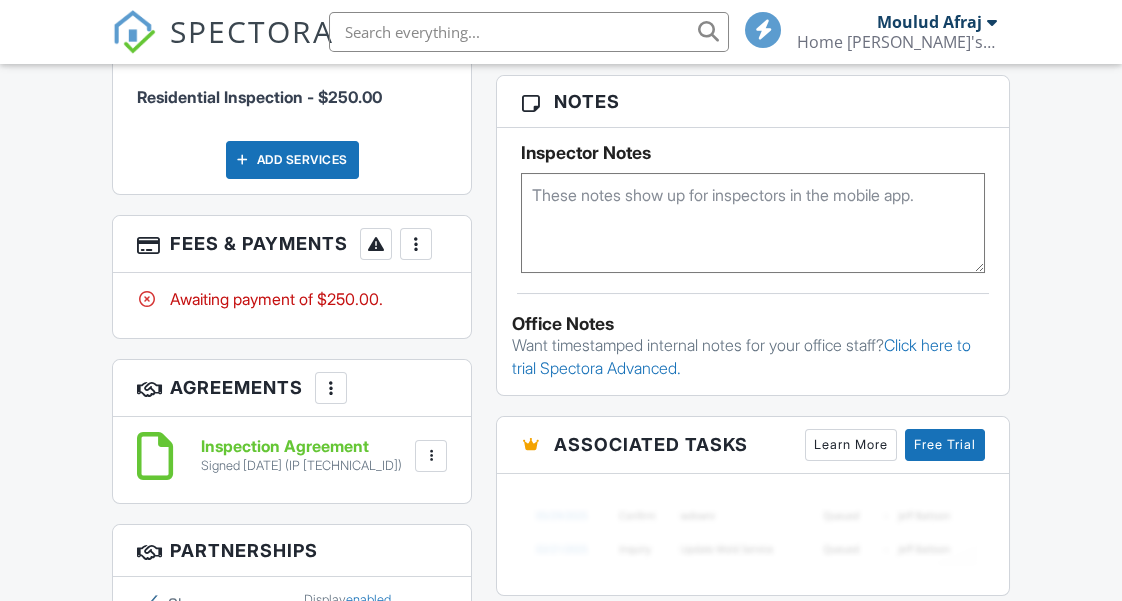 click on "Awaiting payment of $250.00." at bounding box center (292, 299) 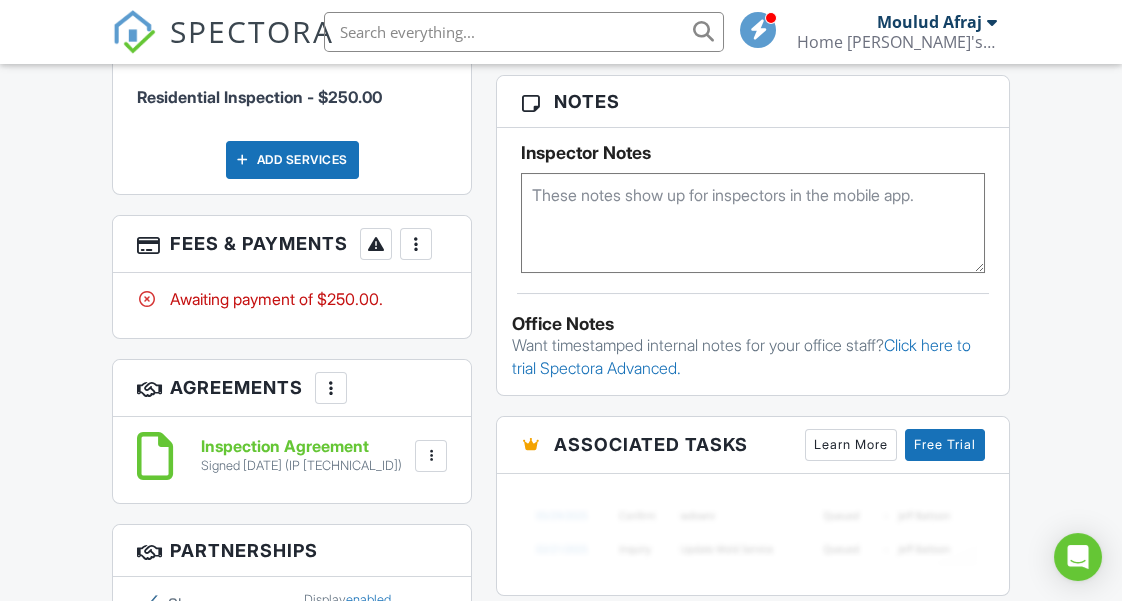 click at bounding box center [416, 244] 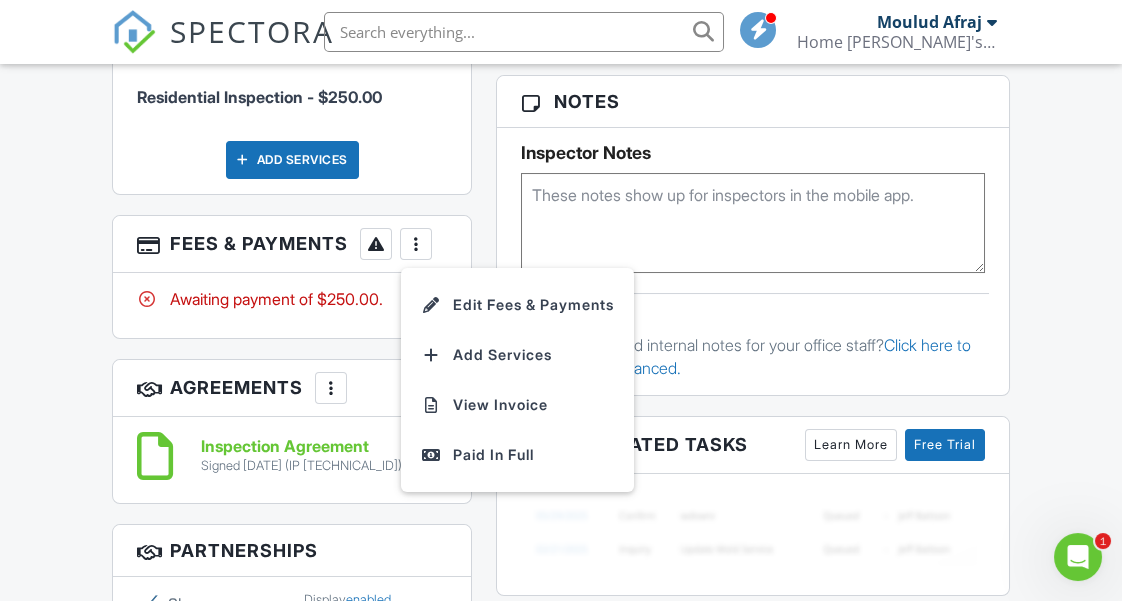 scroll, scrollTop: 0, scrollLeft: 0, axis: both 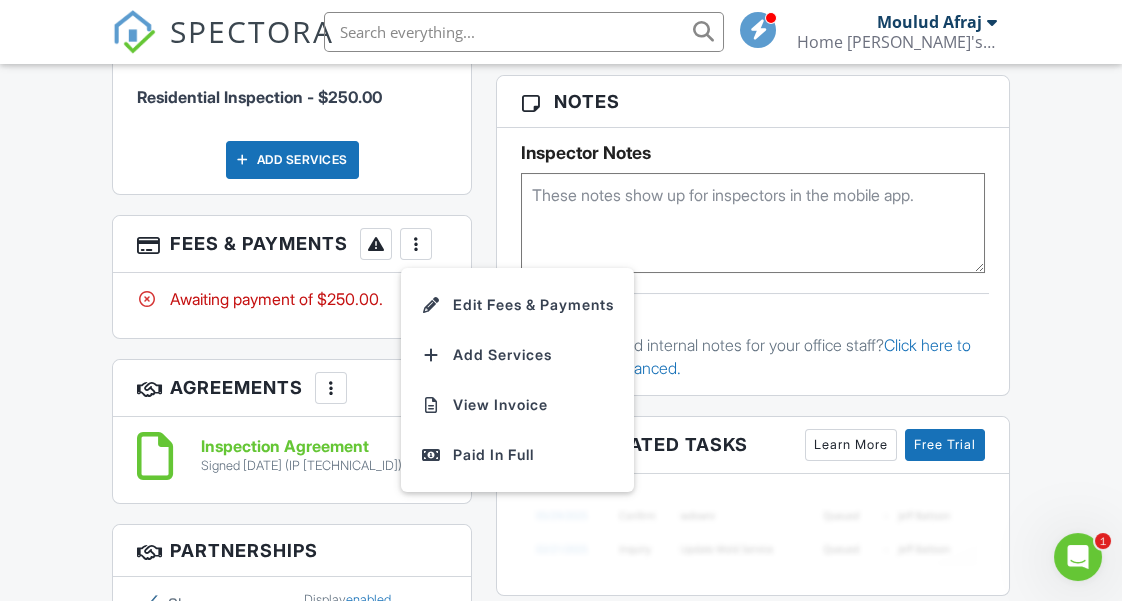 click at bounding box center [376, 244] 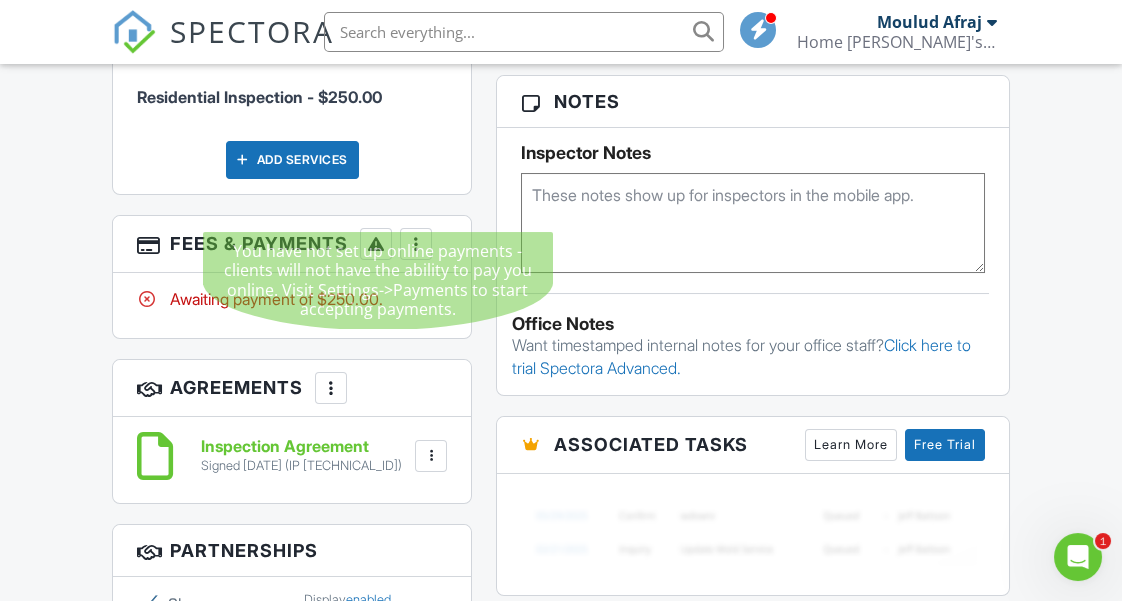 click at bounding box center [416, 244] 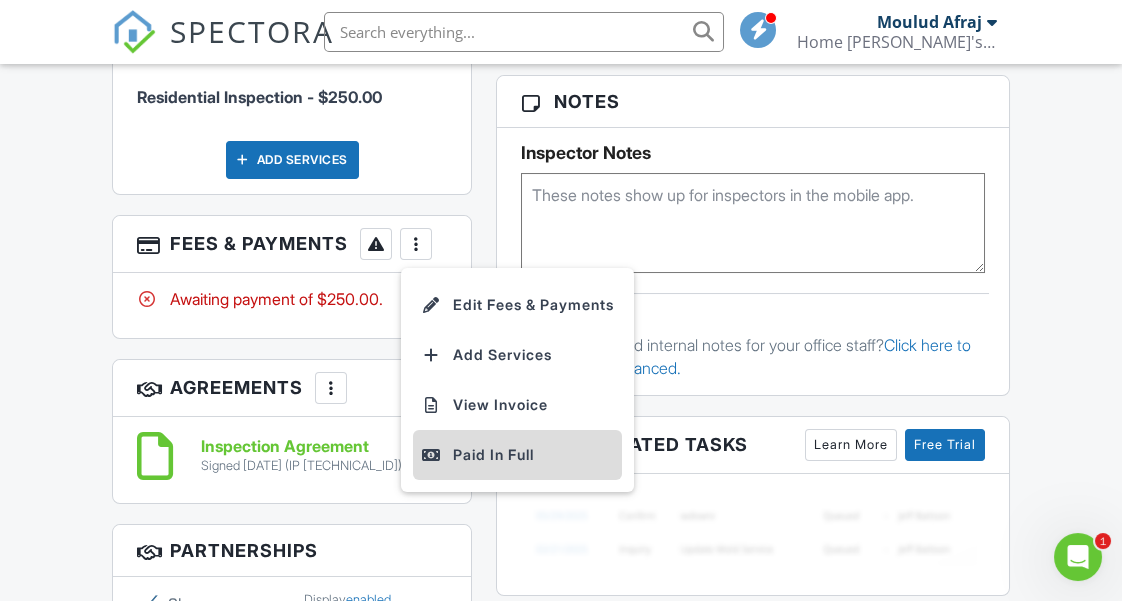 click on "Paid In Full" at bounding box center [517, 455] 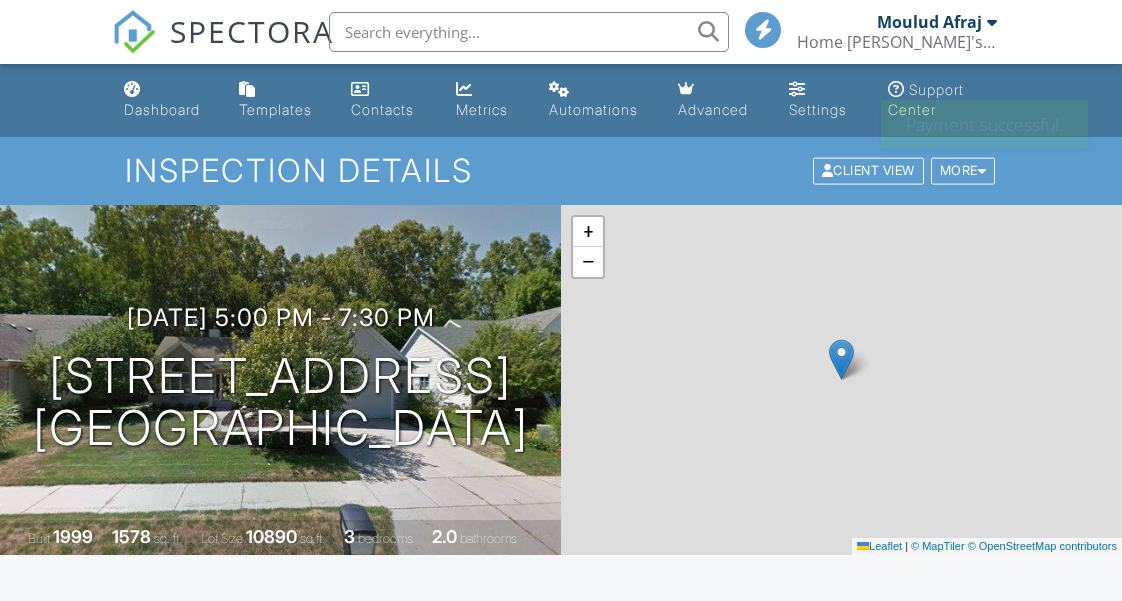 scroll, scrollTop: 0, scrollLeft: 0, axis: both 